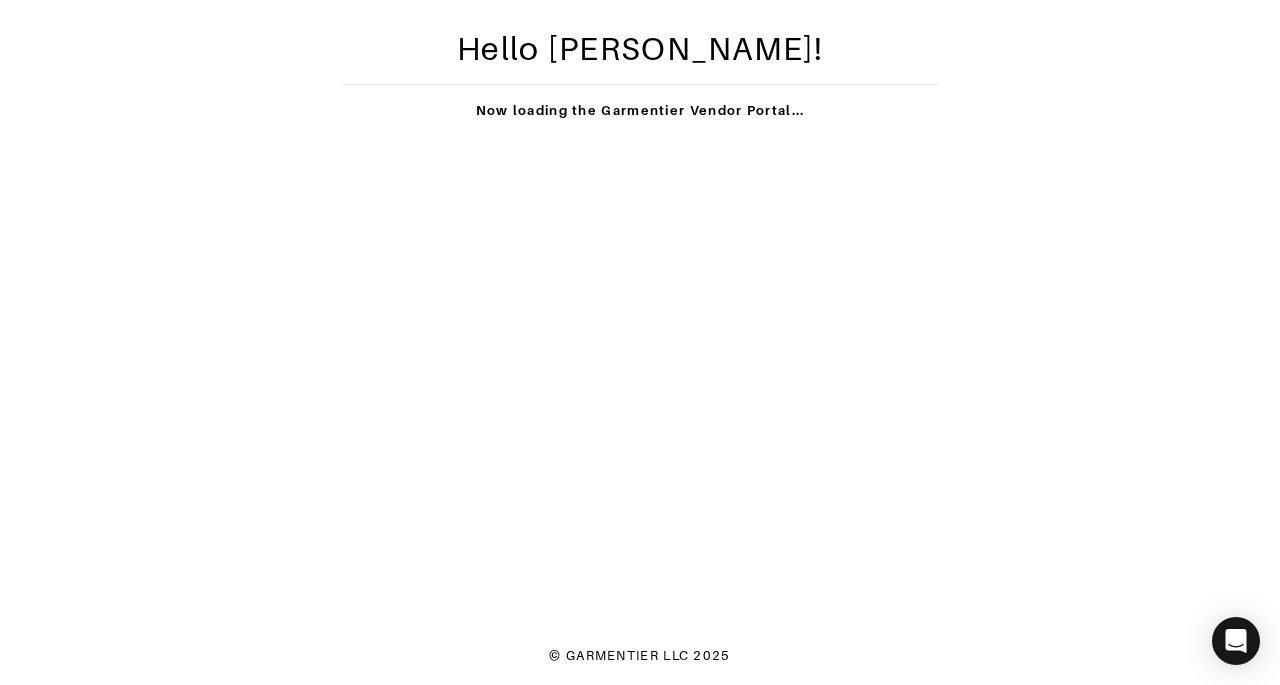 scroll, scrollTop: 0, scrollLeft: 0, axis: both 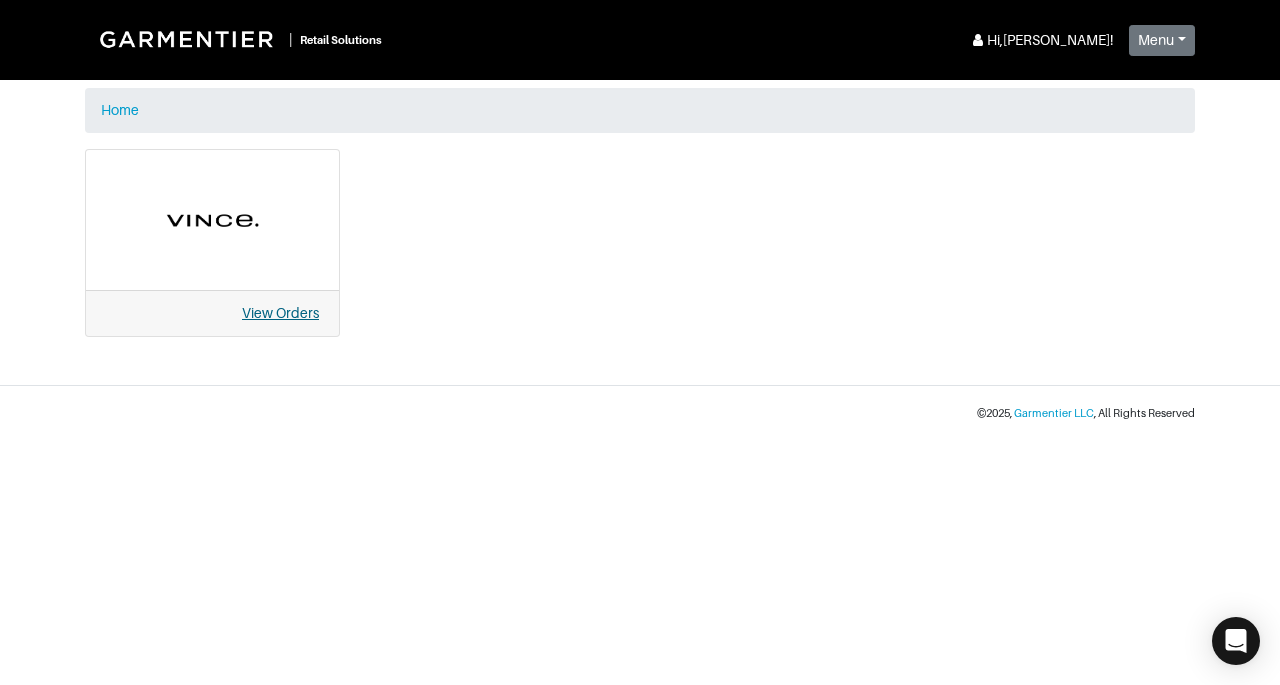 click on "View Orders" at bounding box center (280, 313) 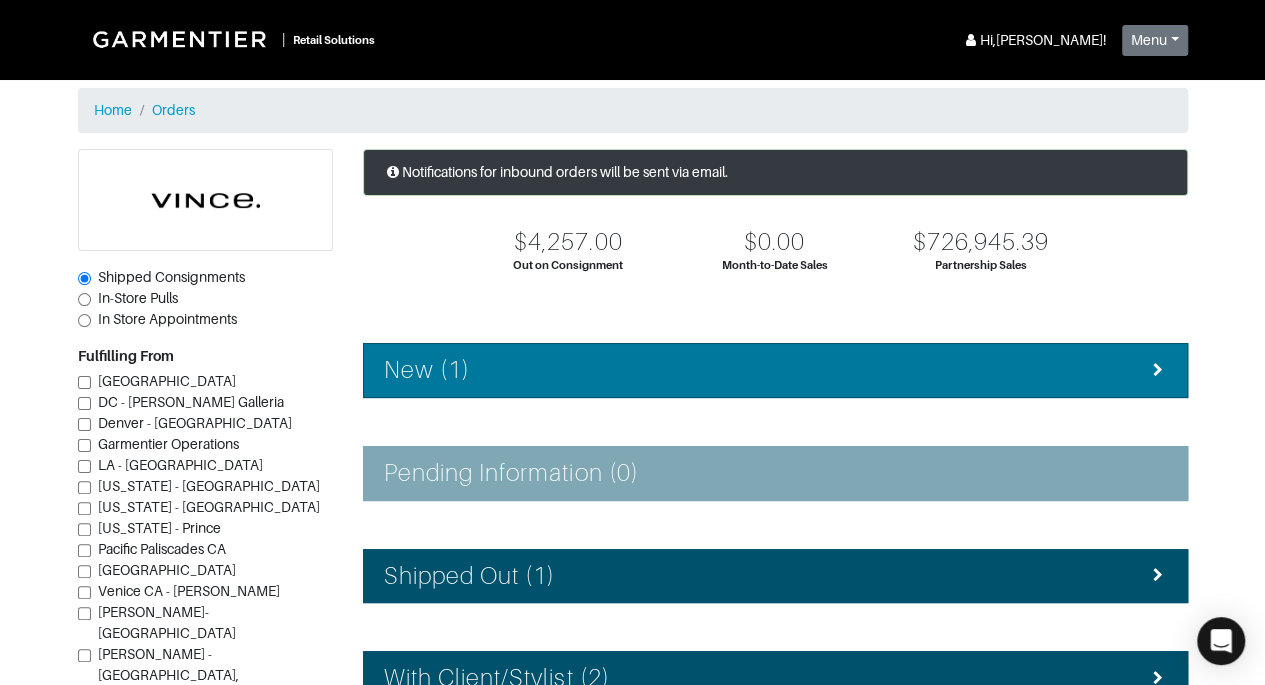 click on "New (1)" at bounding box center [775, 370] 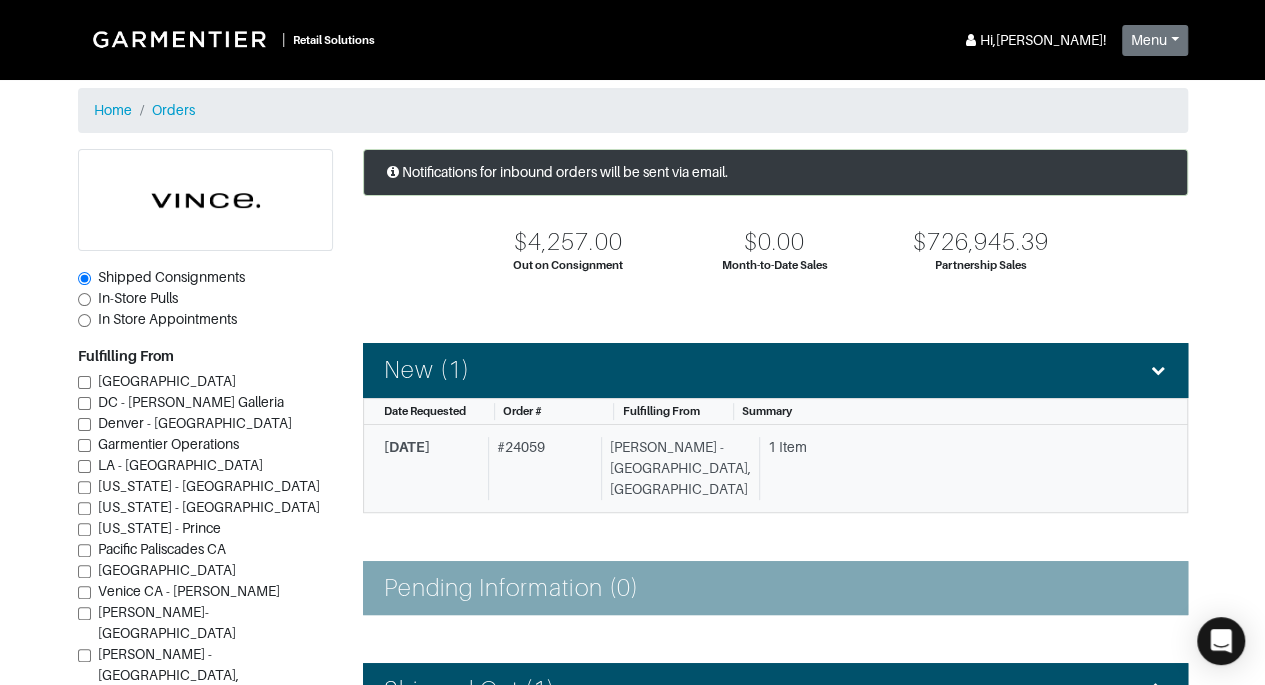 click on "1 Item" at bounding box center [955, 468] 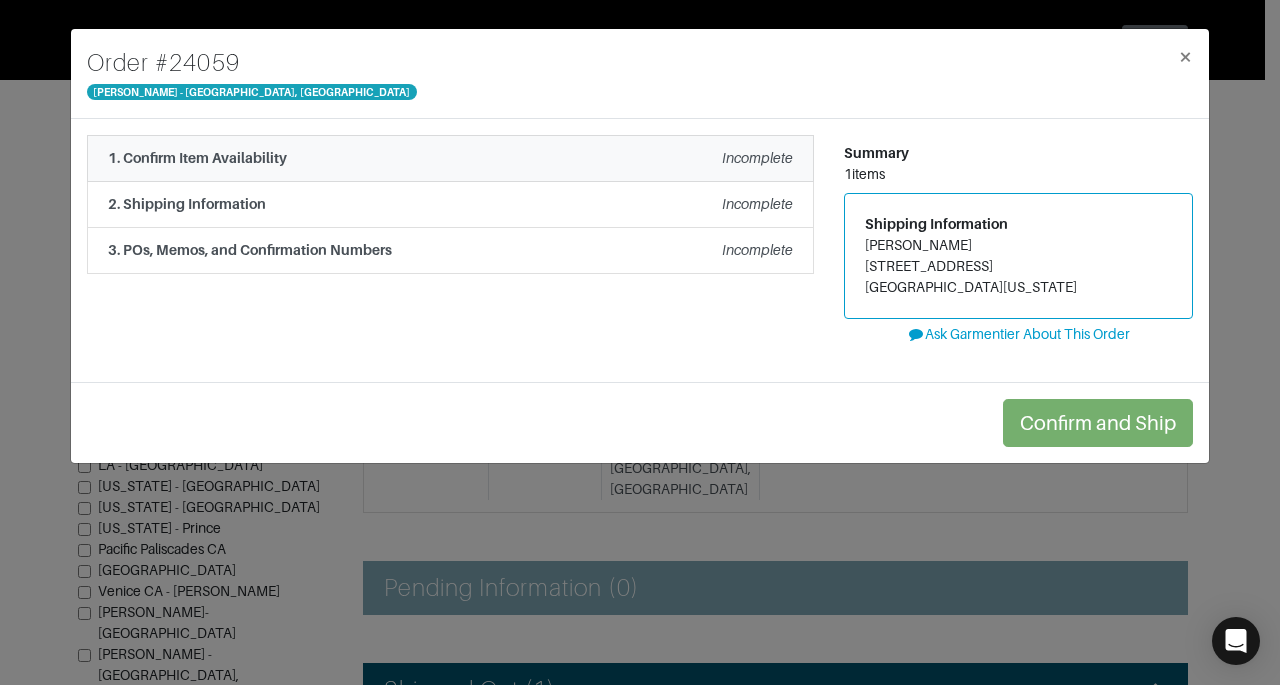 click on "1. Confirm Item Availability Incomplete" at bounding box center [450, 158] 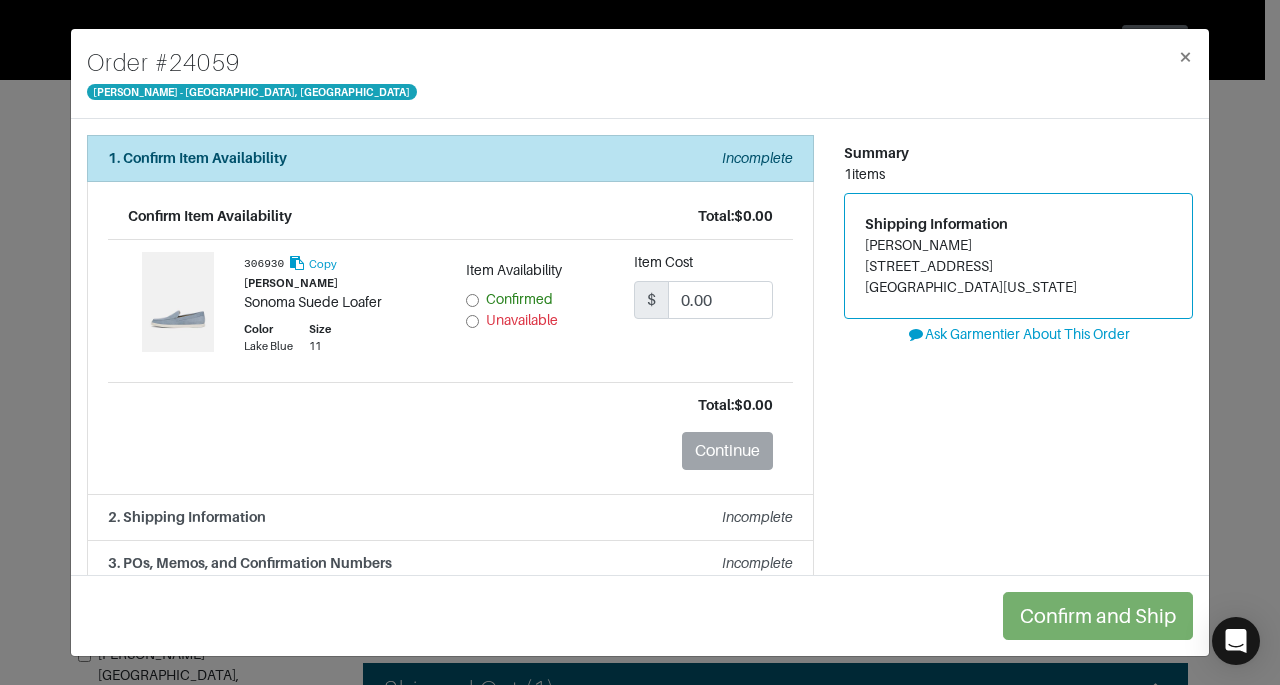 click on "Total:  $0.00" at bounding box center (450, 405) 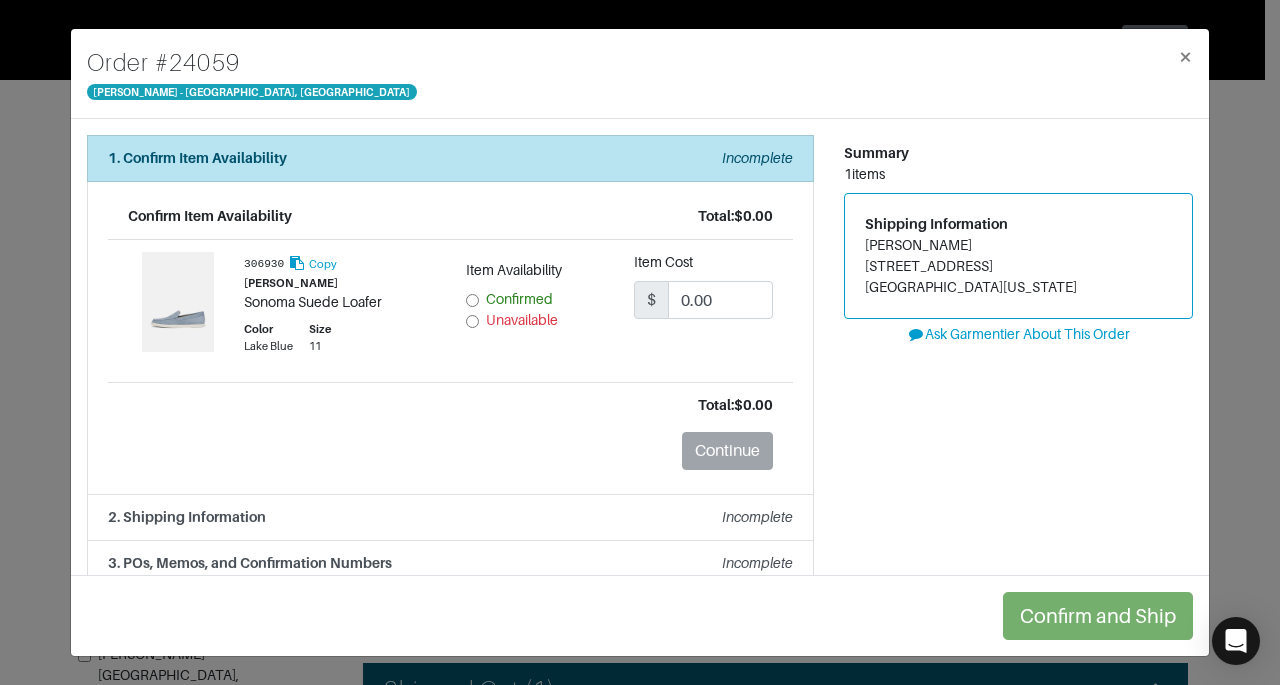 click on "Unavailable" at bounding box center (472, 321) 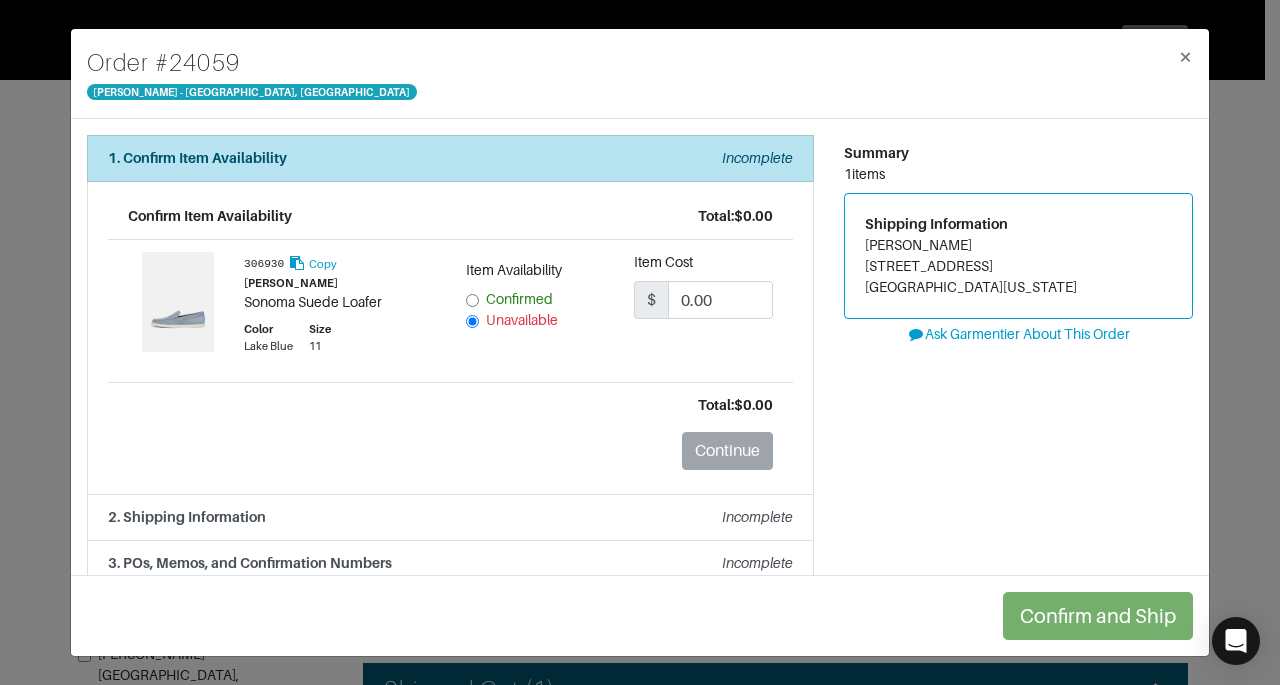 radio on "true" 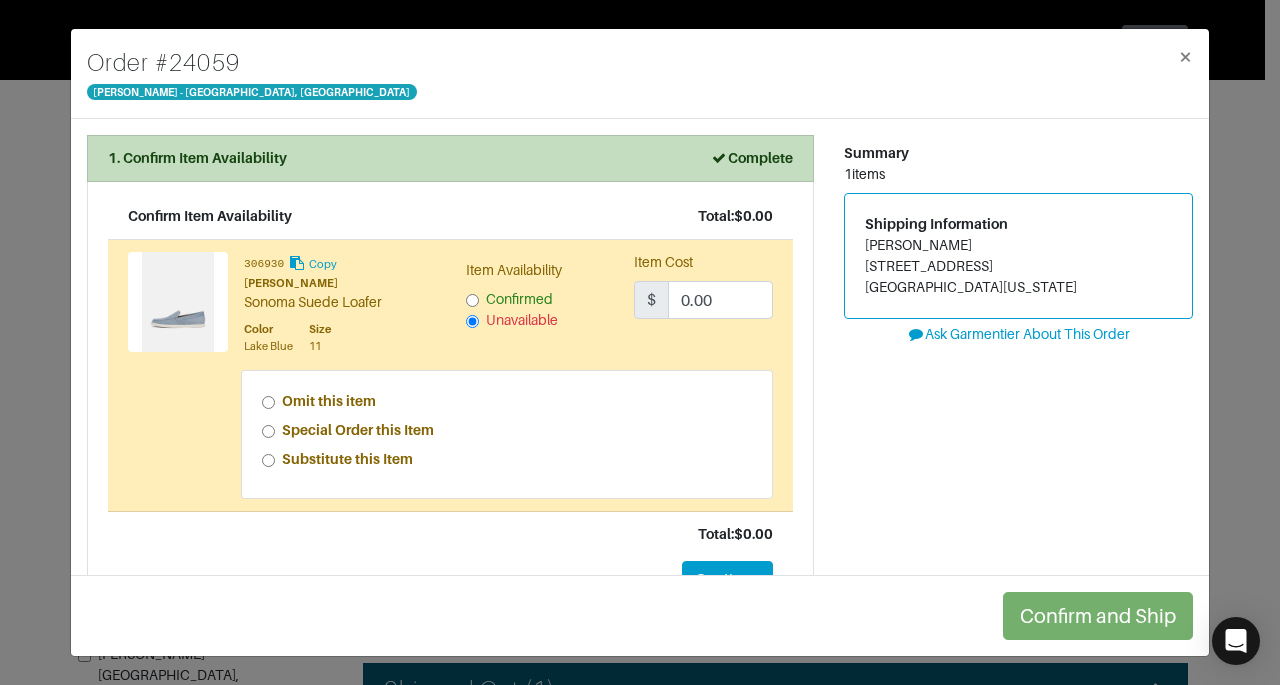 click on "Special Order this Item" at bounding box center (358, 430) 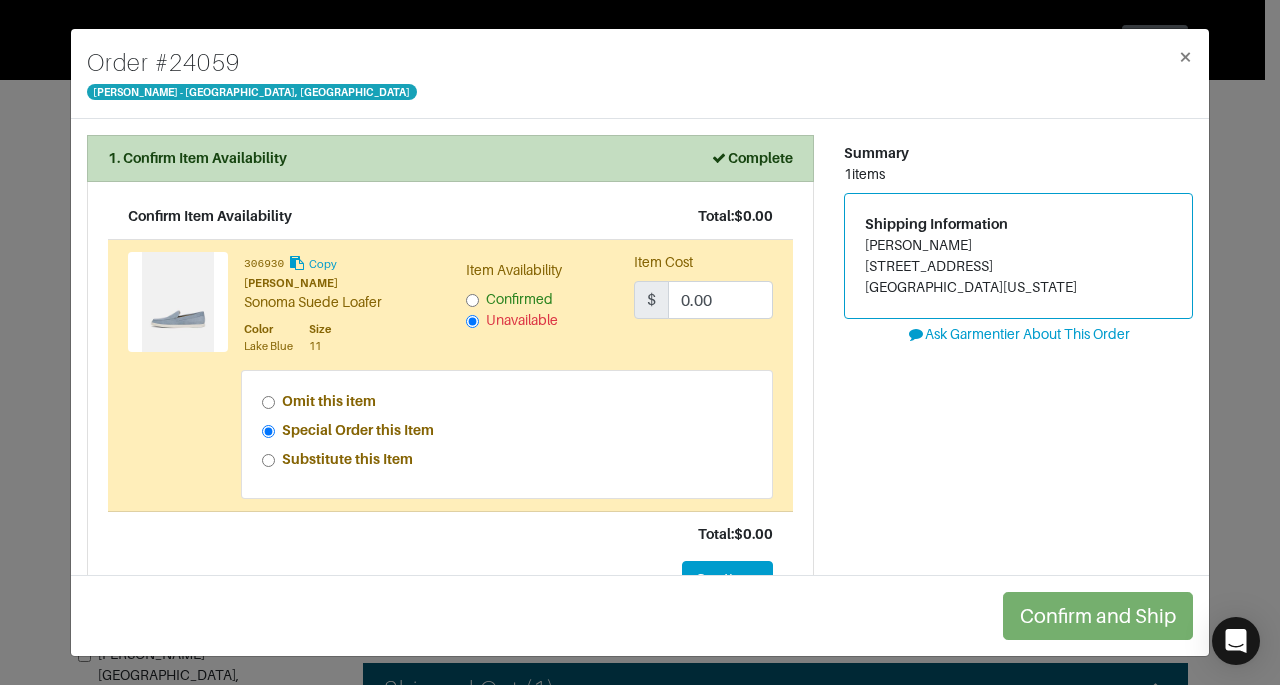 radio on "true" 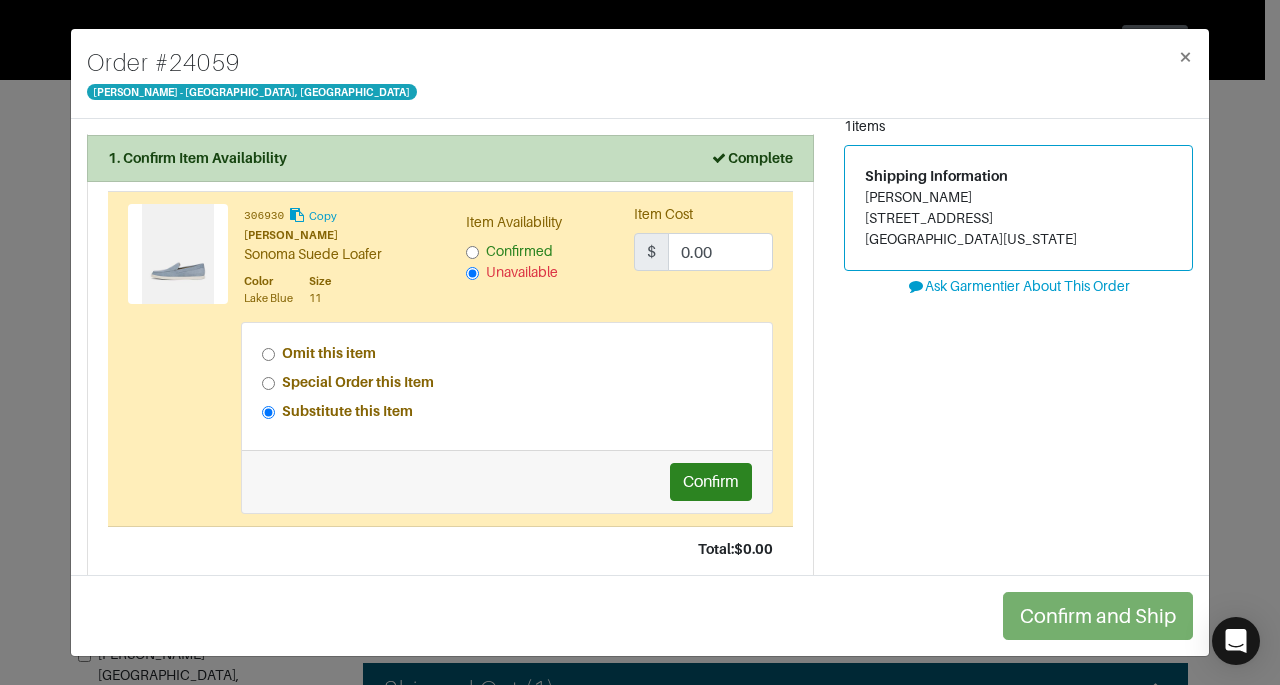 scroll, scrollTop: 0, scrollLeft: 0, axis: both 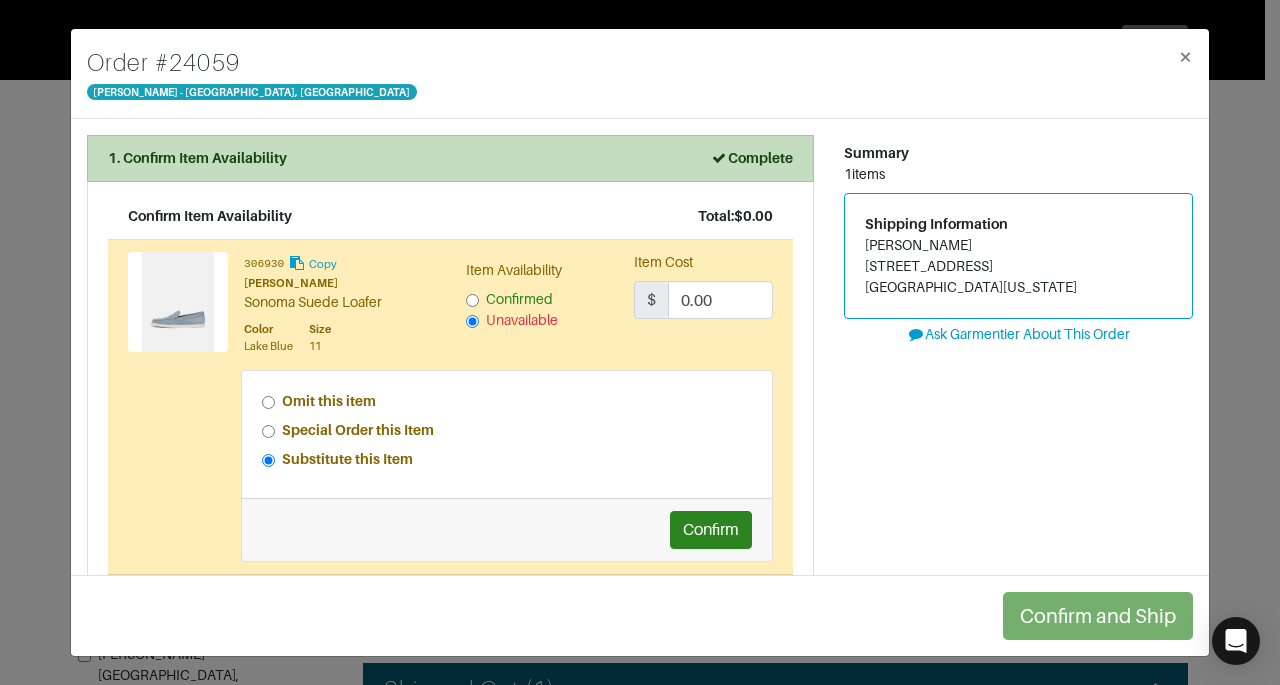click on "Summary 1  items Shipping Information Ryan  Williamson  715 S Ashland La Grange, Illinois 60525  Ask Garmentier About This Order" at bounding box center (1018, 457) 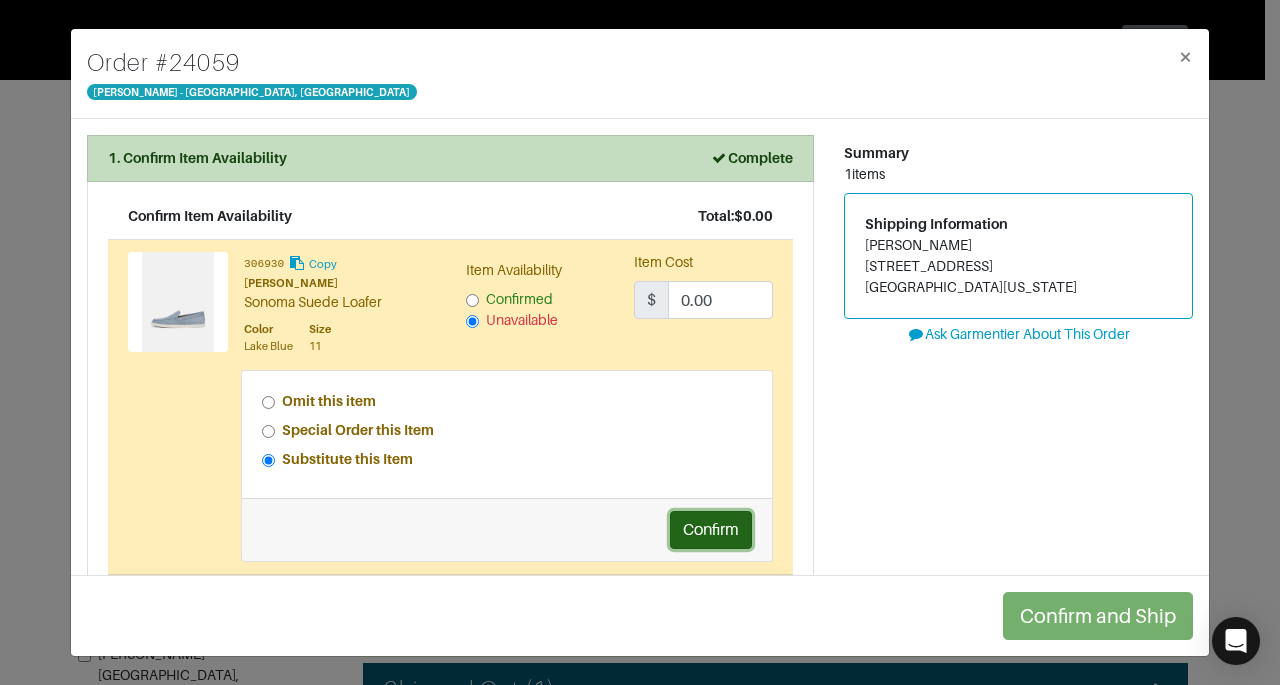 click on "Confirm" at bounding box center (711, 530) 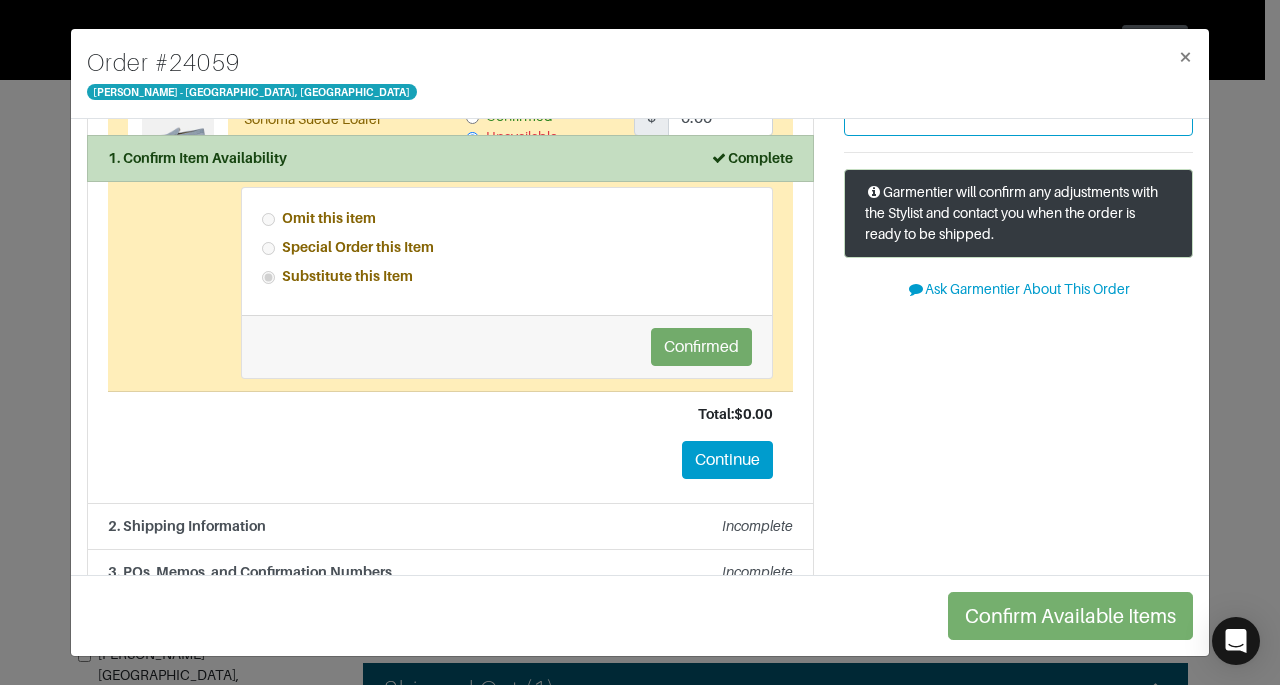 scroll, scrollTop: 212, scrollLeft: 0, axis: vertical 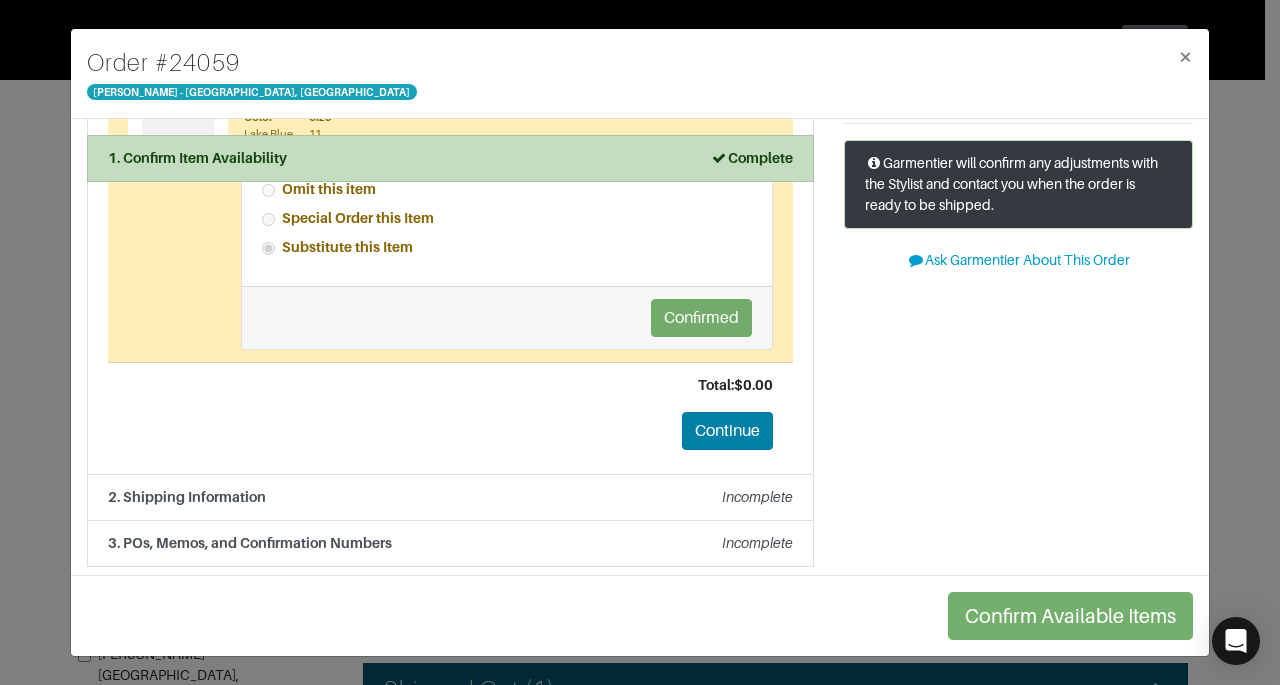 click on "Continue" at bounding box center (727, 431) 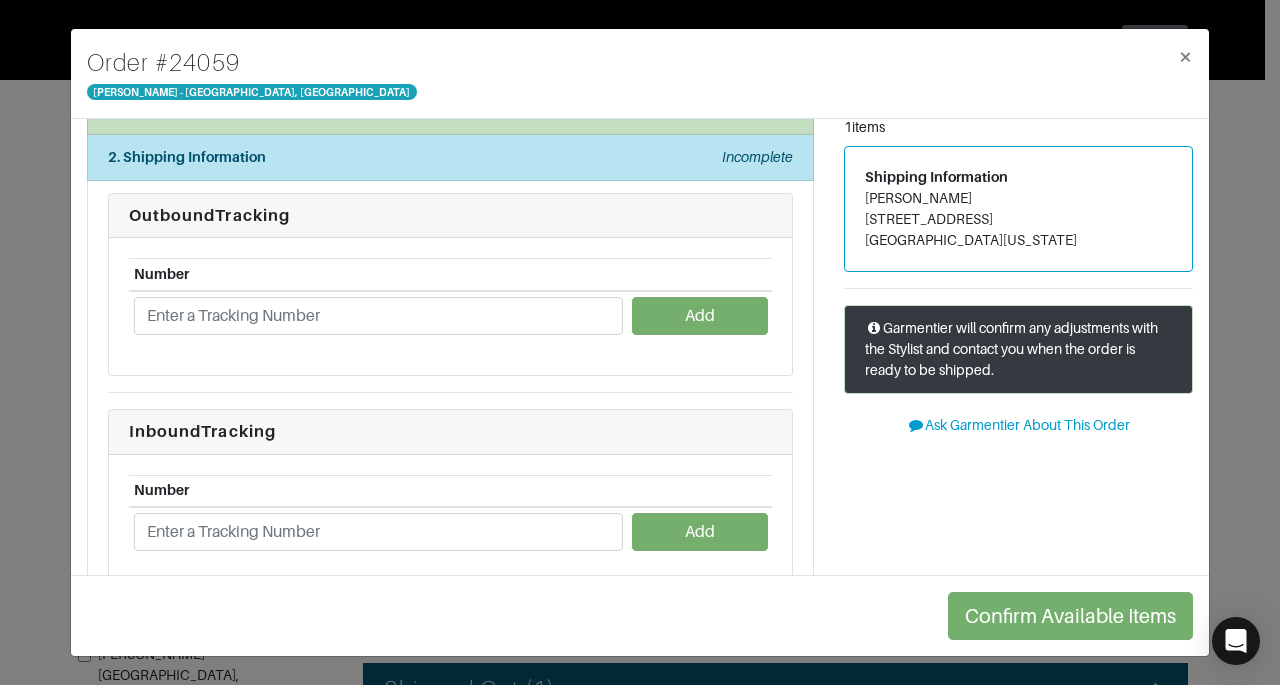 scroll, scrollTop: 46, scrollLeft: 0, axis: vertical 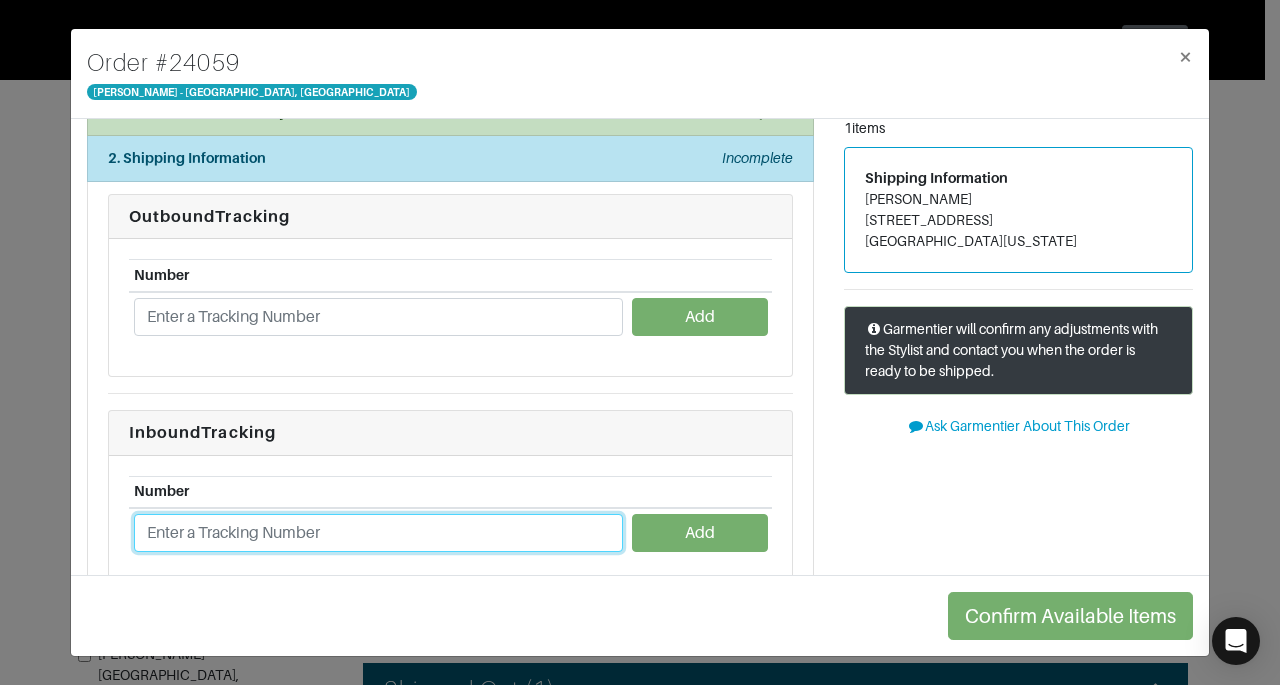 click at bounding box center (378, 533) 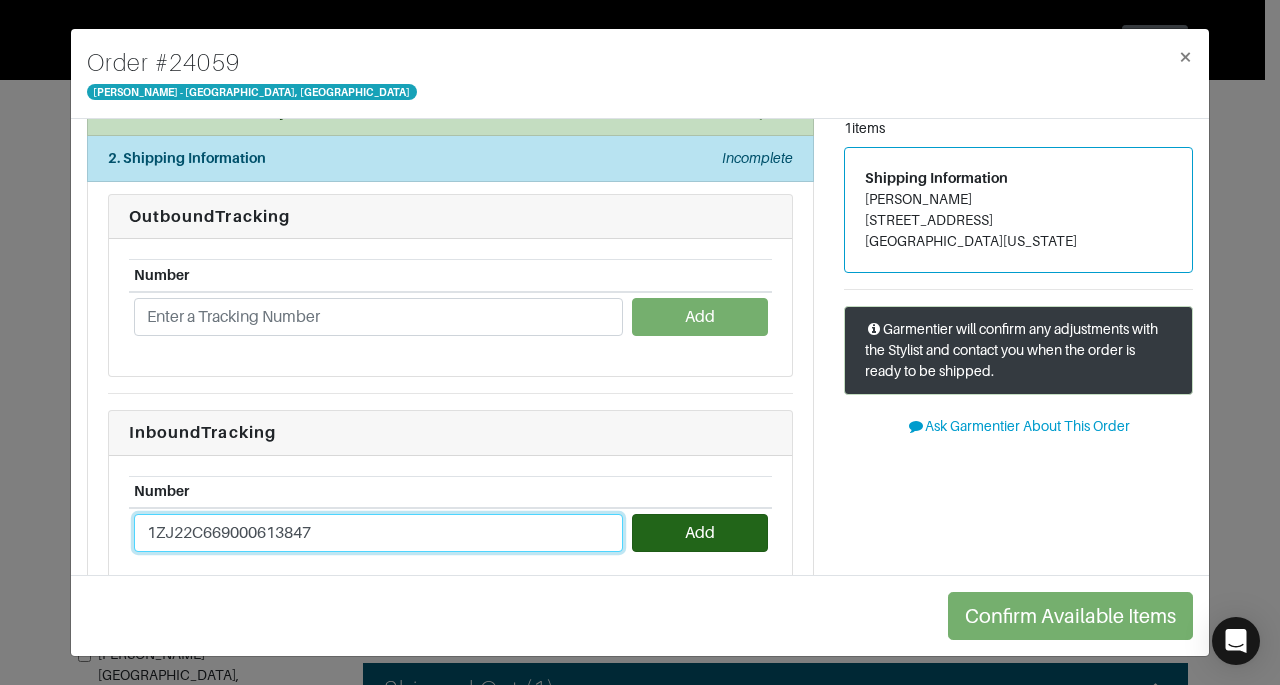 type on "1ZJ22C669000613847" 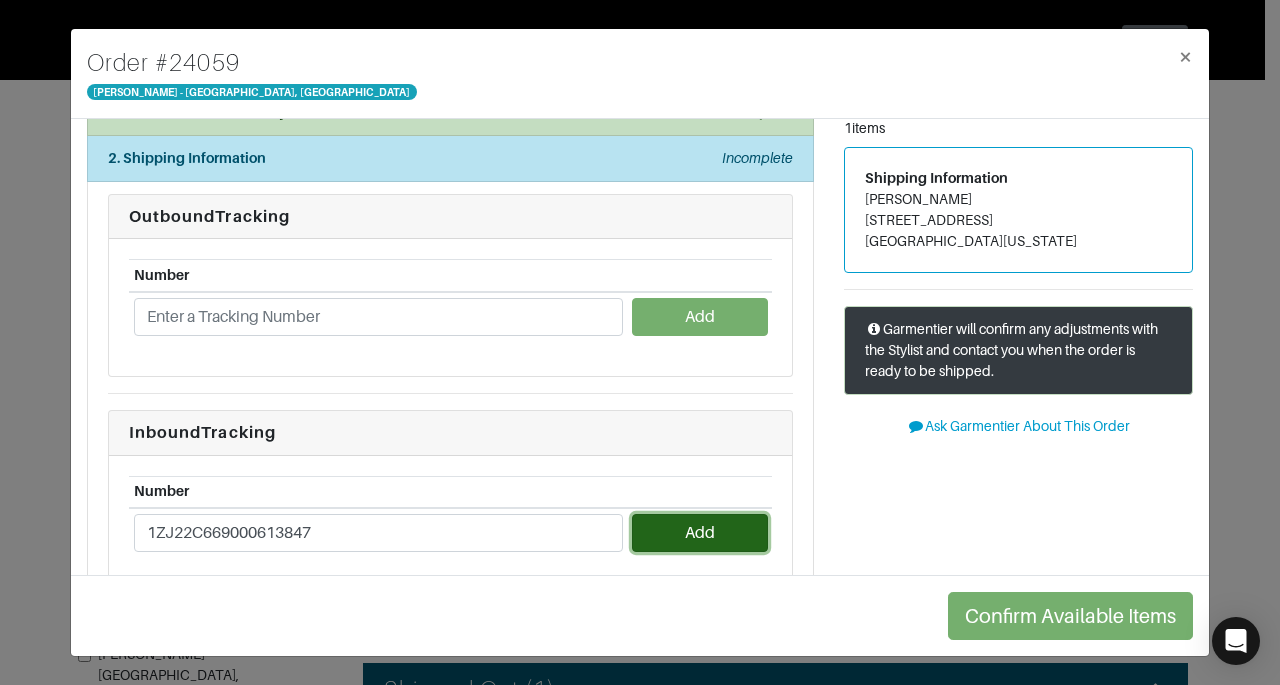 click on "Add" at bounding box center [699, 533] 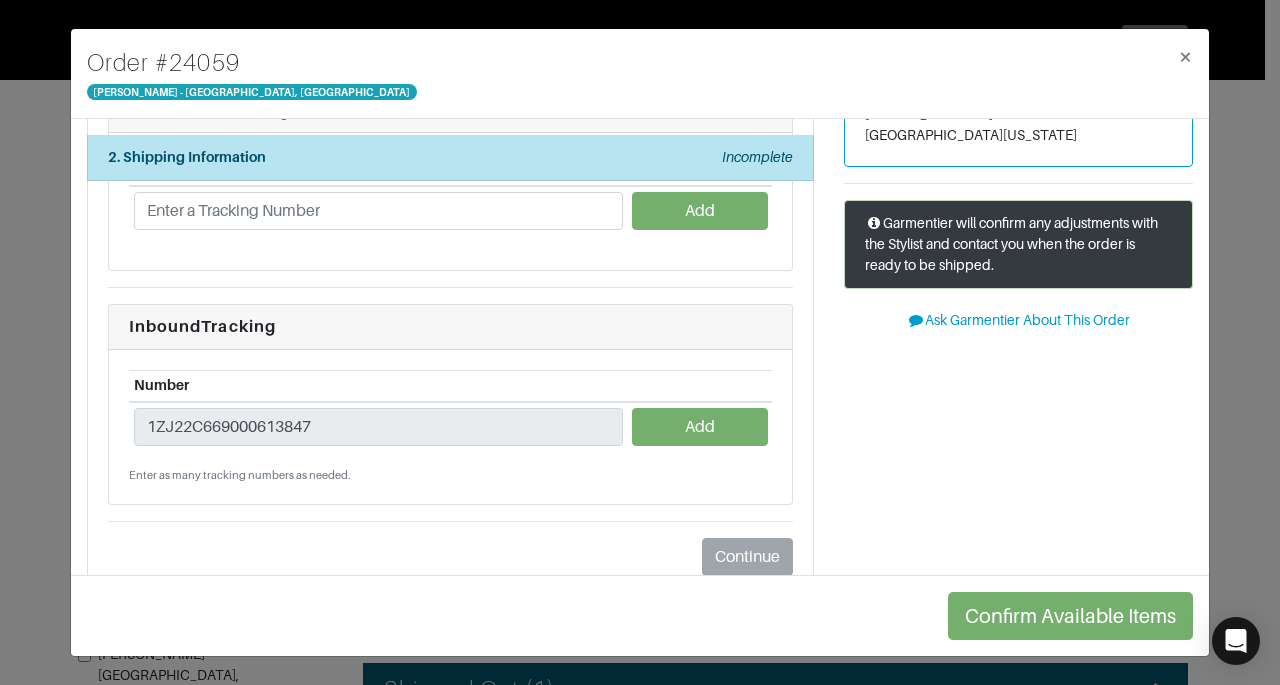 type 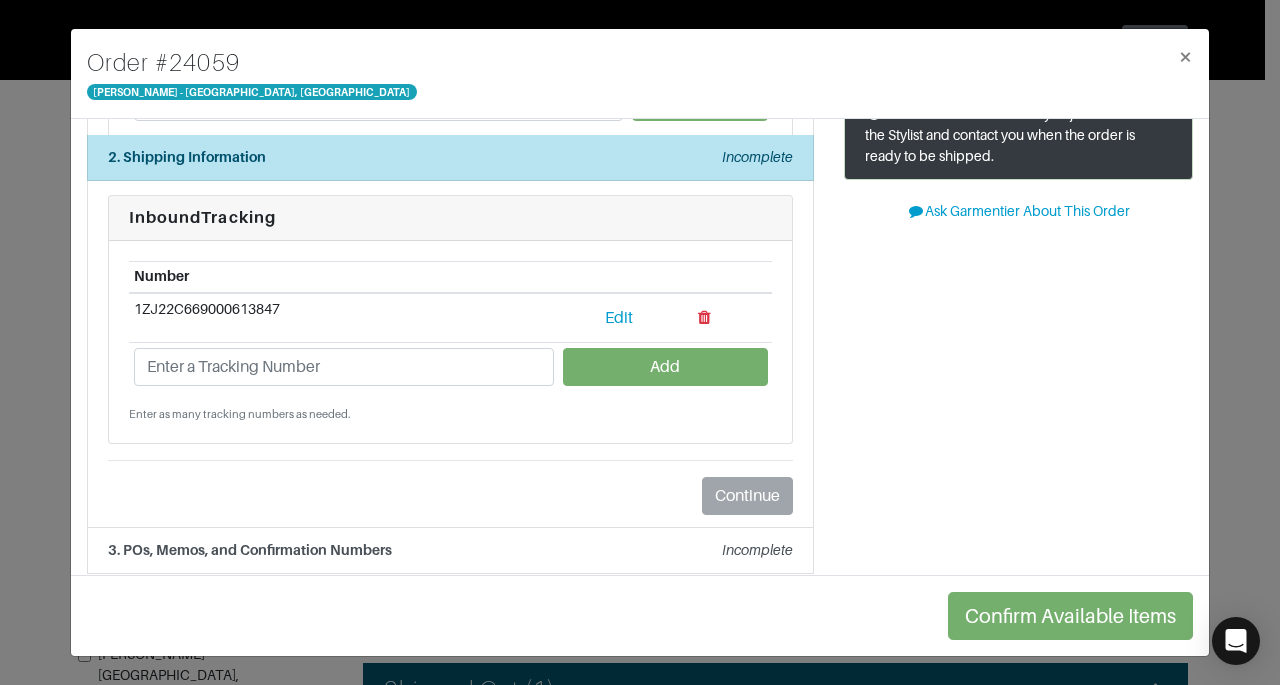 scroll, scrollTop: 266, scrollLeft: 0, axis: vertical 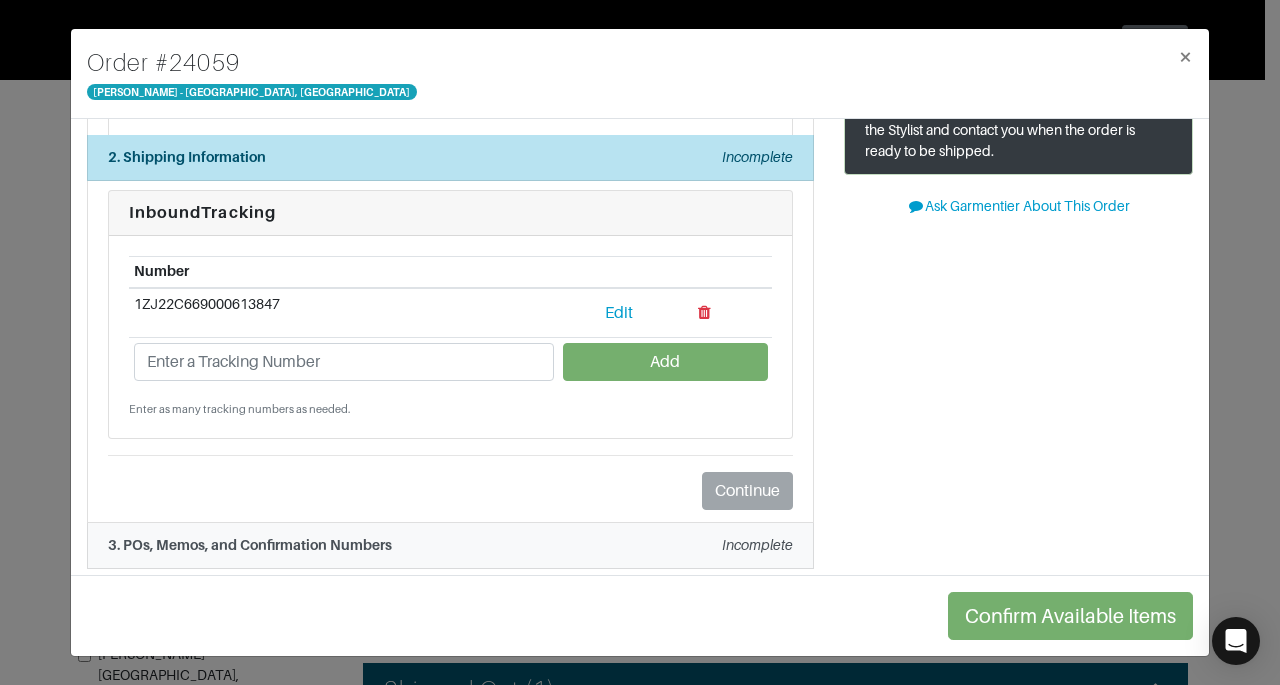 click on "3. POs, Memos, and Confirmation Numbers Incomplete" at bounding box center [450, 545] 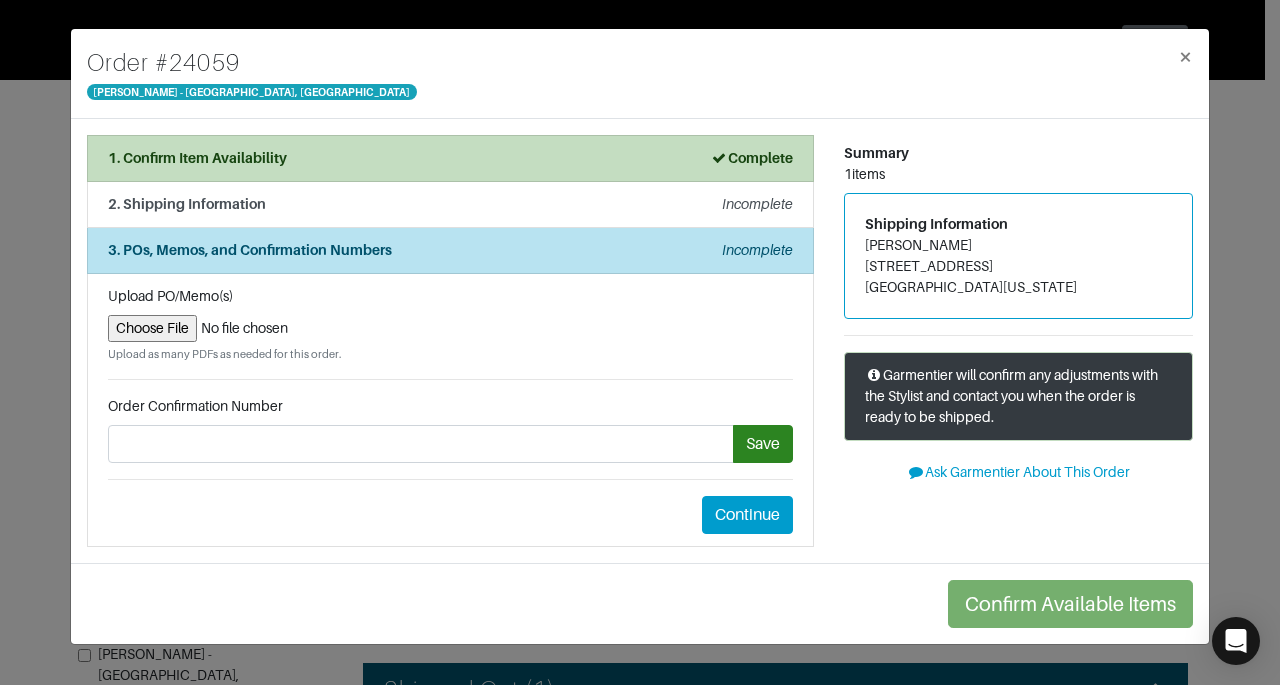 click at bounding box center [450, 328] 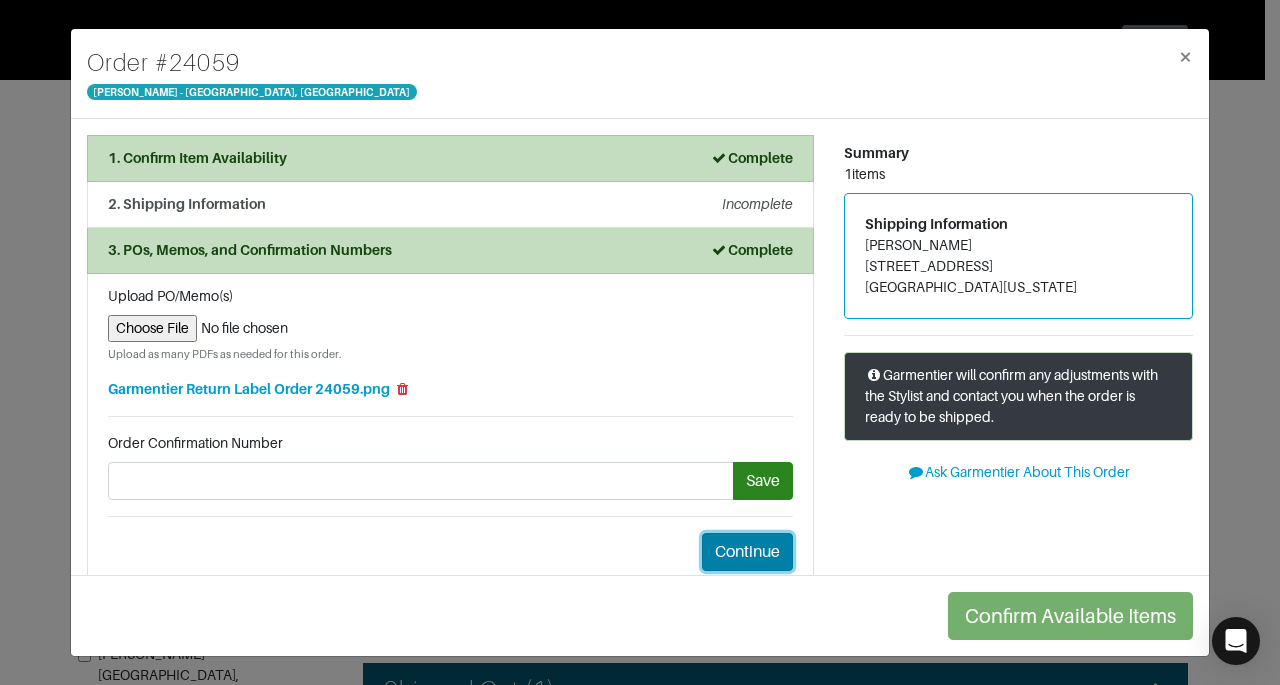 click on "Continue" at bounding box center (747, 552) 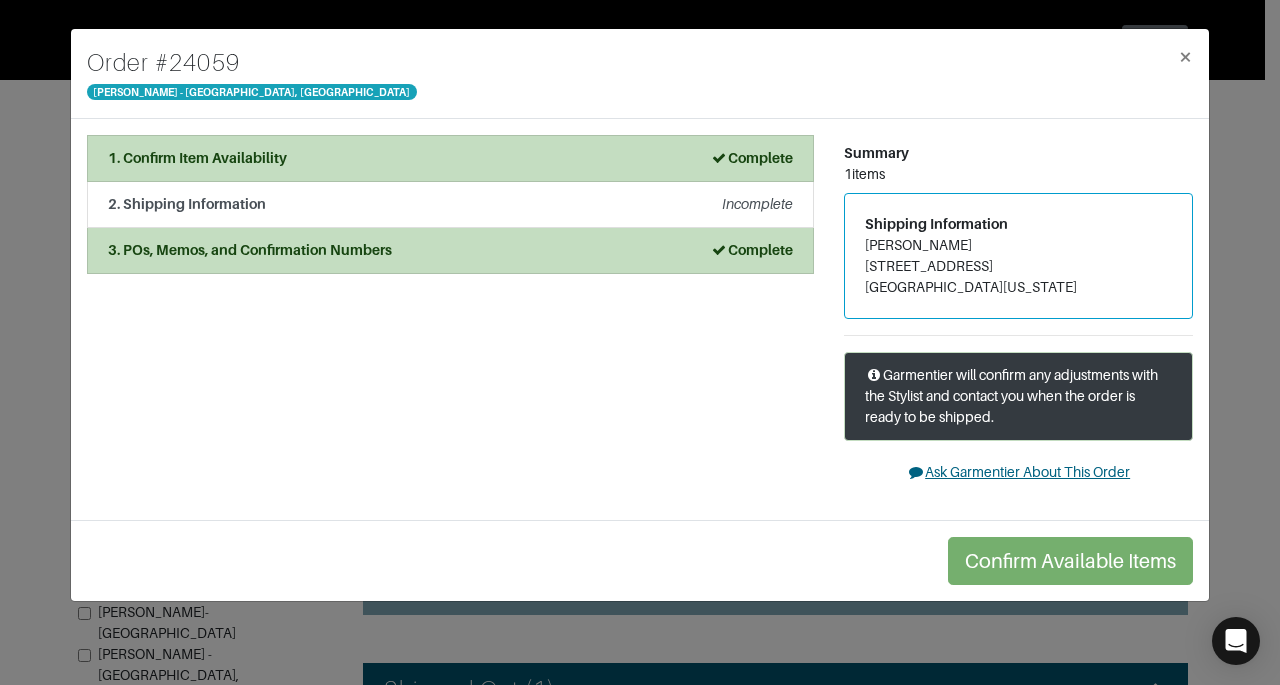 click on "Ask Garmentier About This Order" at bounding box center [1018, 472] 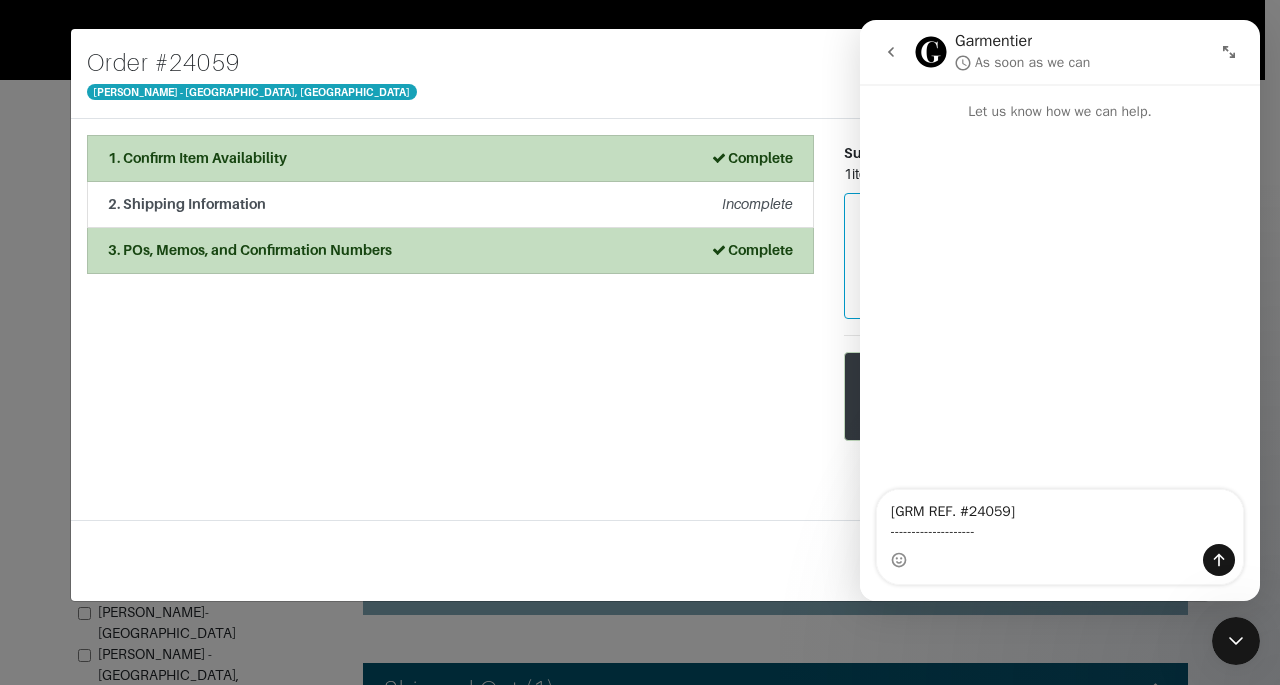 scroll, scrollTop: 0, scrollLeft: 0, axis: both 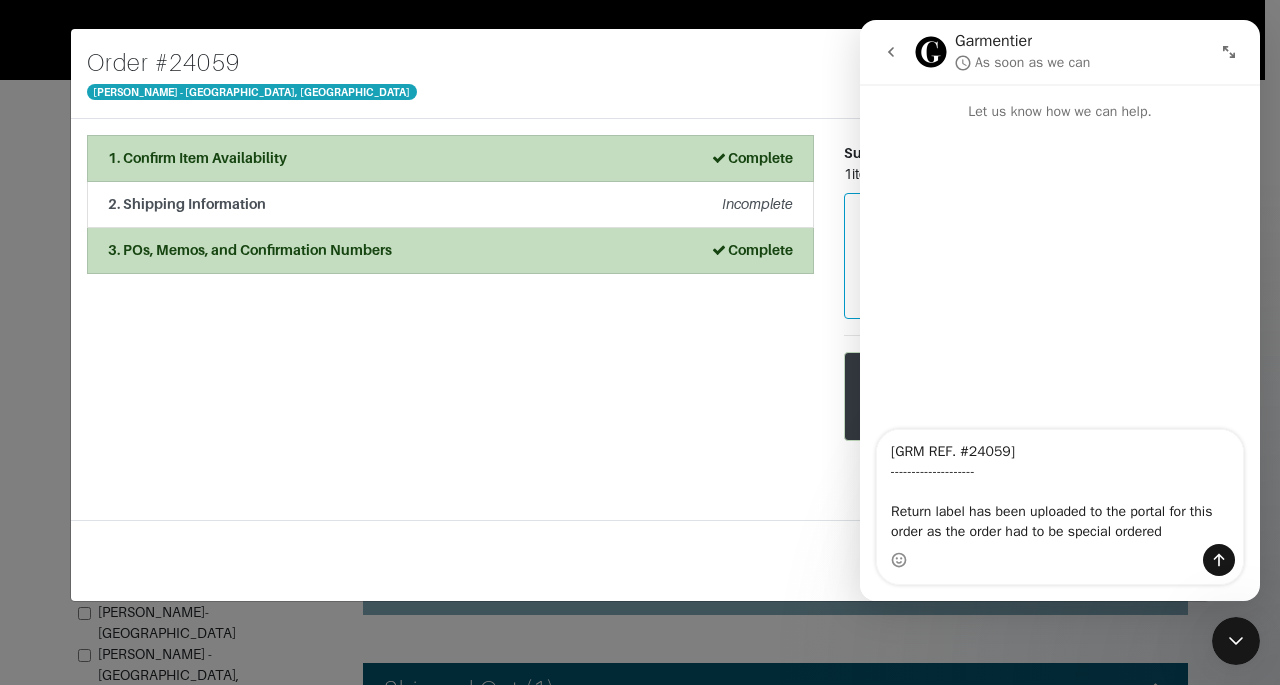 type on "[GRM REF. #24059]
--------------------
Return label has been uploaded to the portal for this order as the order had to be special ordered" 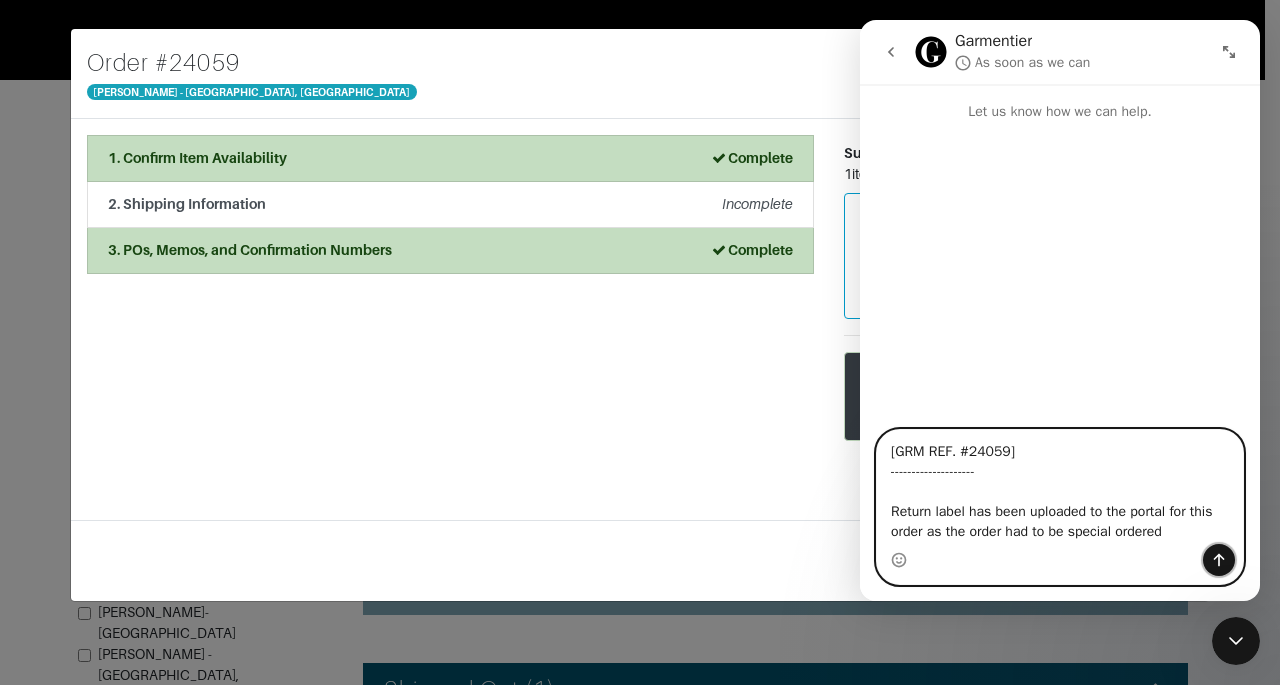 click at bounding box center [1219, 560] 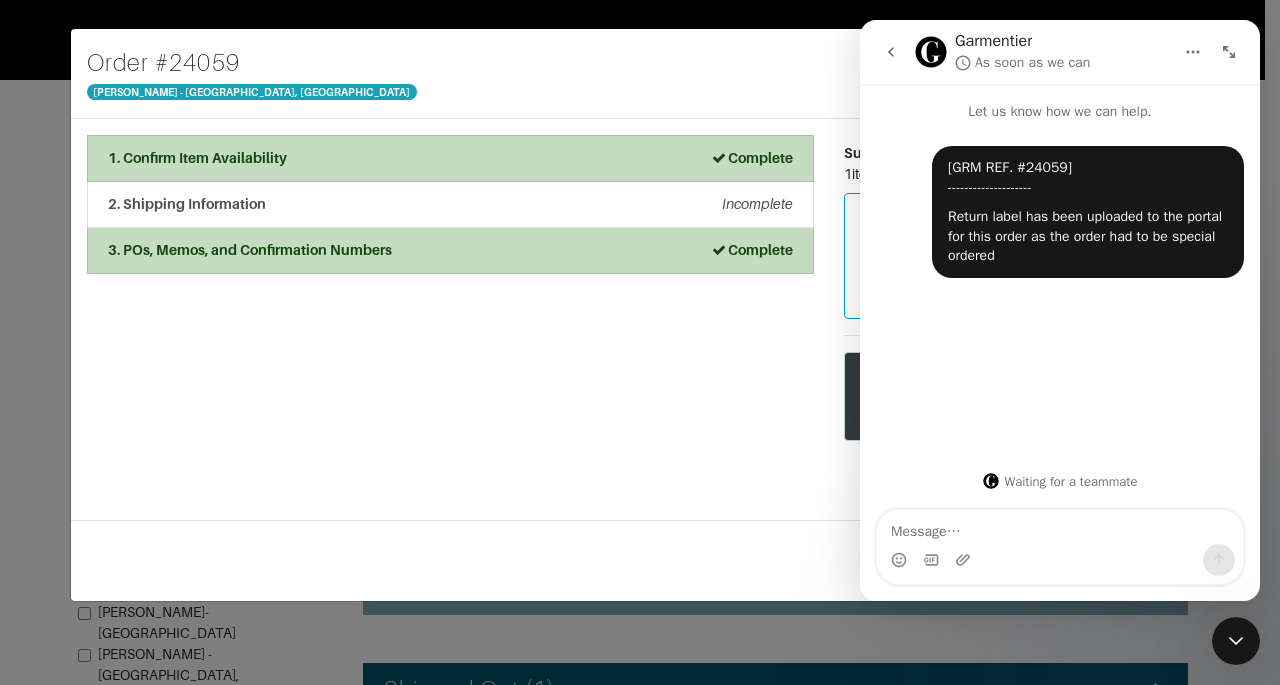 click on "1. Confirm Item Availability  Complete Confirm Item Availability Total:  $0.00 306930     Copy VINCE Sonoma Suede Loafer Color Lake Blue Size 11 Item Availability   Confirmed   Unavailable Item Cost $ 0.00 Omit this item Special Order this Item Substitute this Item Confirmed Total:  $0.00 Continue 2. Shipping Information Incomplete Outbound  Tracking Number Add Inbound  Tracking Number 1ZJ22C669000613847 Edit Add Enter as many tracking numbers as needed. Continue 3. POs, Memos, and Confirmation Numbers  Complete Upload PO/Memo(s) Upload as many PDFs as needed for this order. Garmentier Return Label Order 24059.png   Order Confirmation Number Save Continue" at bounding box center (450, 319) 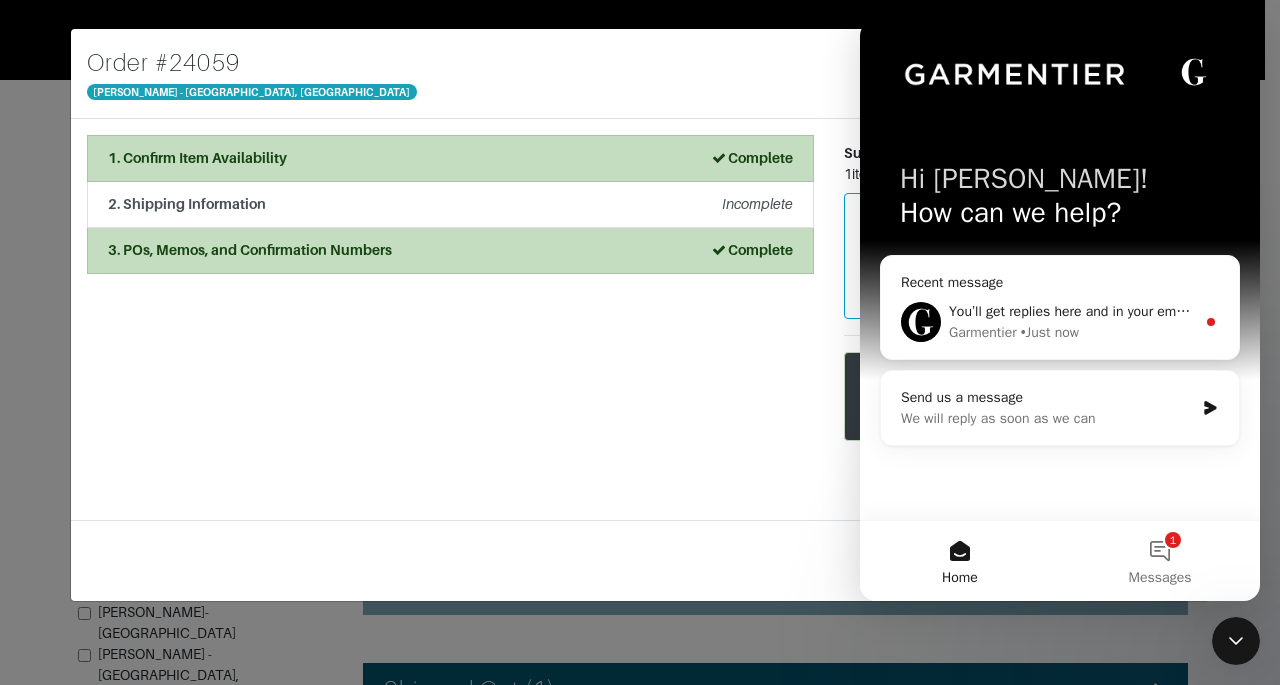 click 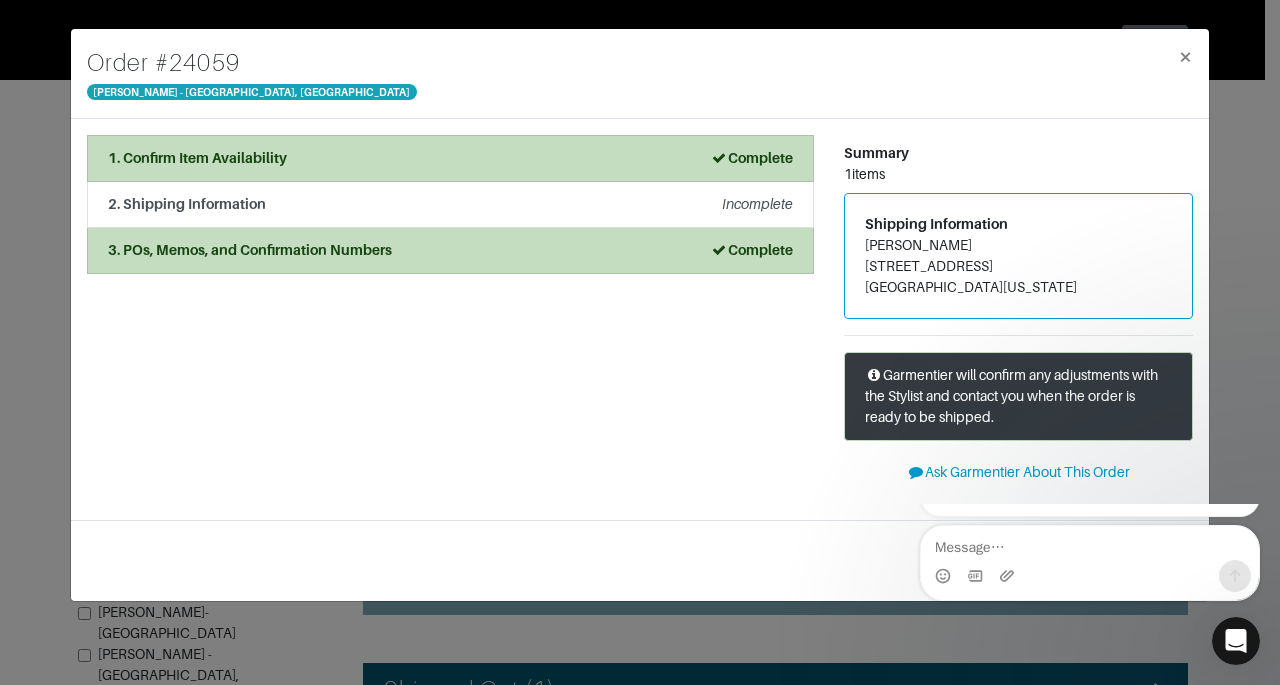 scroll, scrollTop: 0, scrollLeft: 0, axis: both 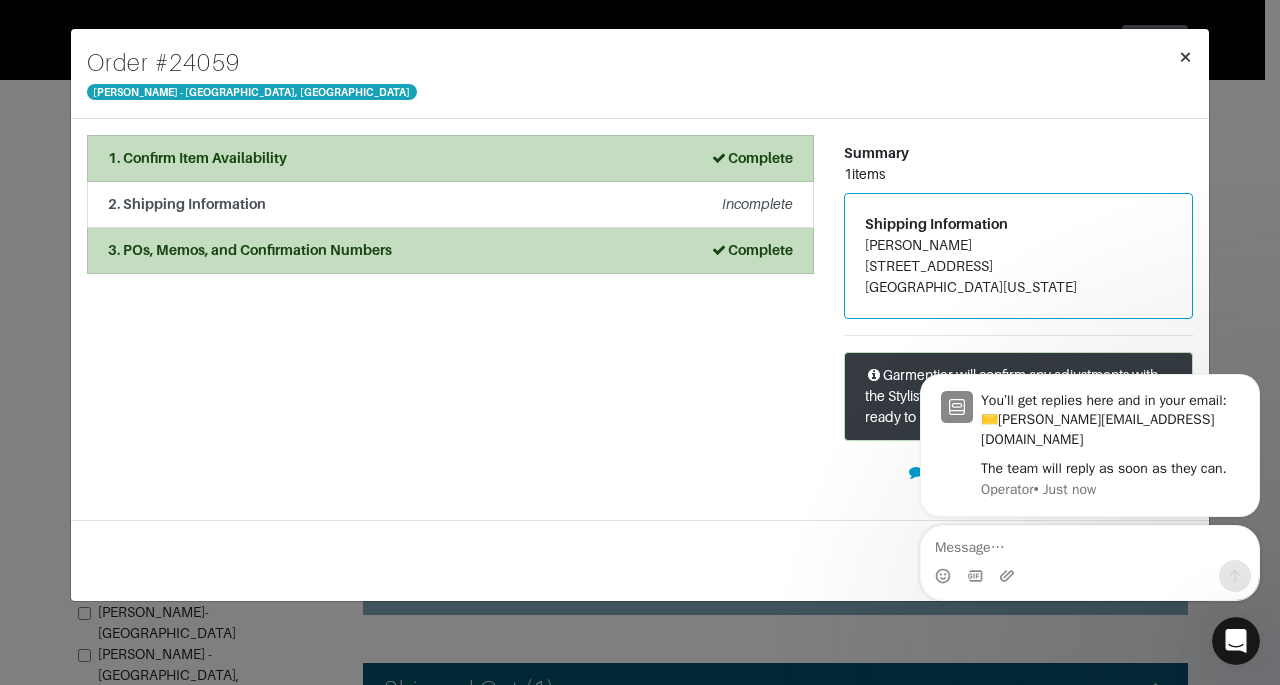click on "×" at bounding box center [1185, 56] 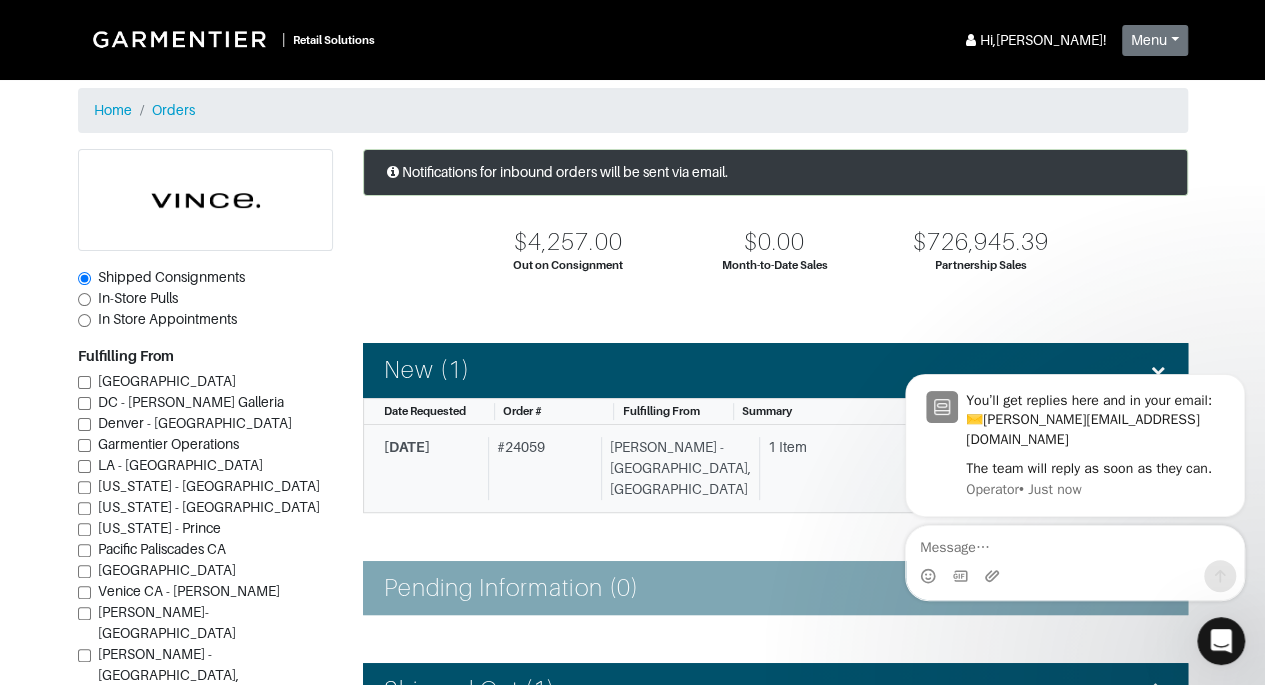 click on "Vince - Chicago, Oak Street" at bounding box center (676, 468) 